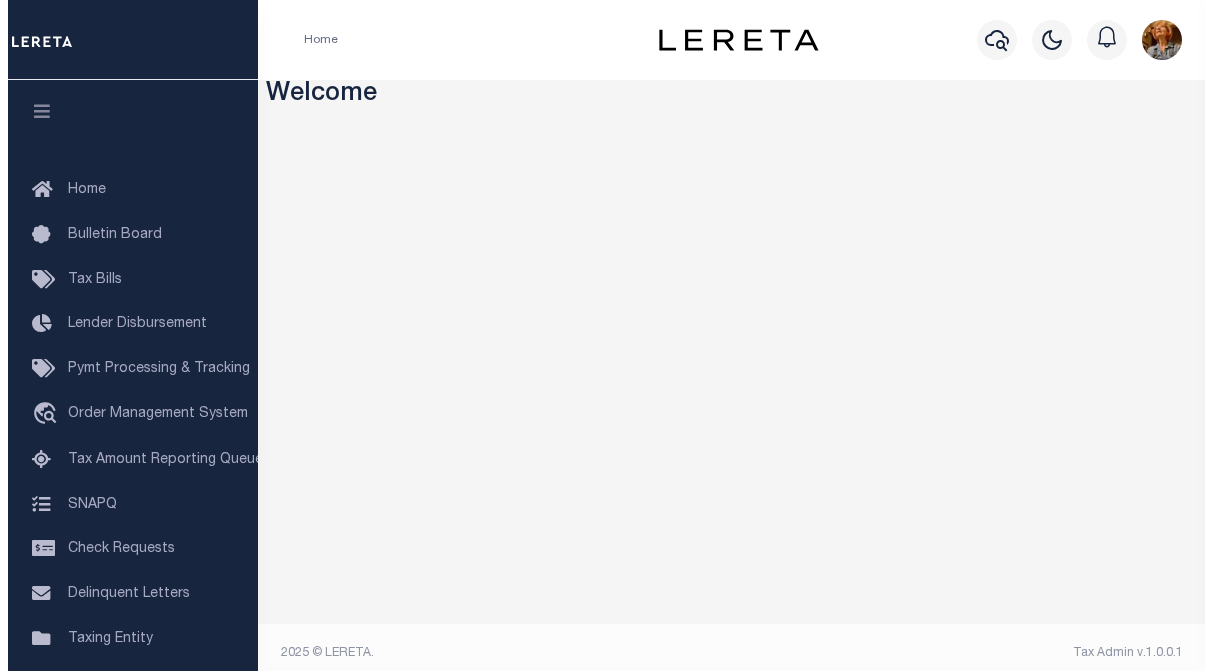 scroll, scrollTop: 0, scrollLeft: 0, axis: both 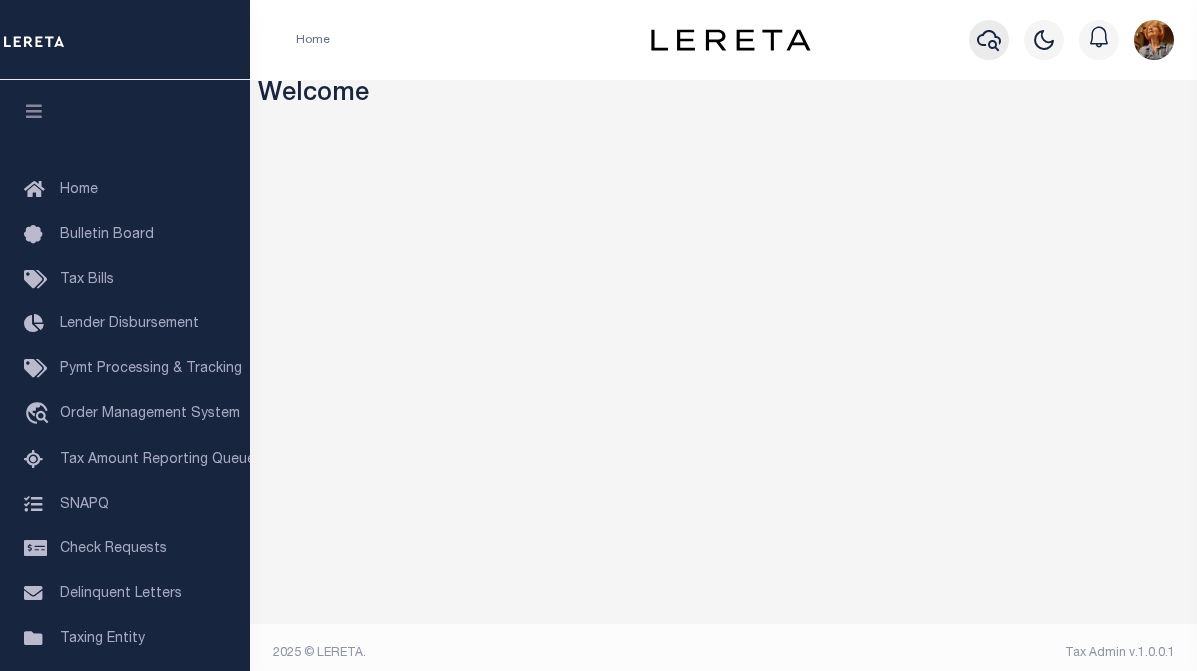 click 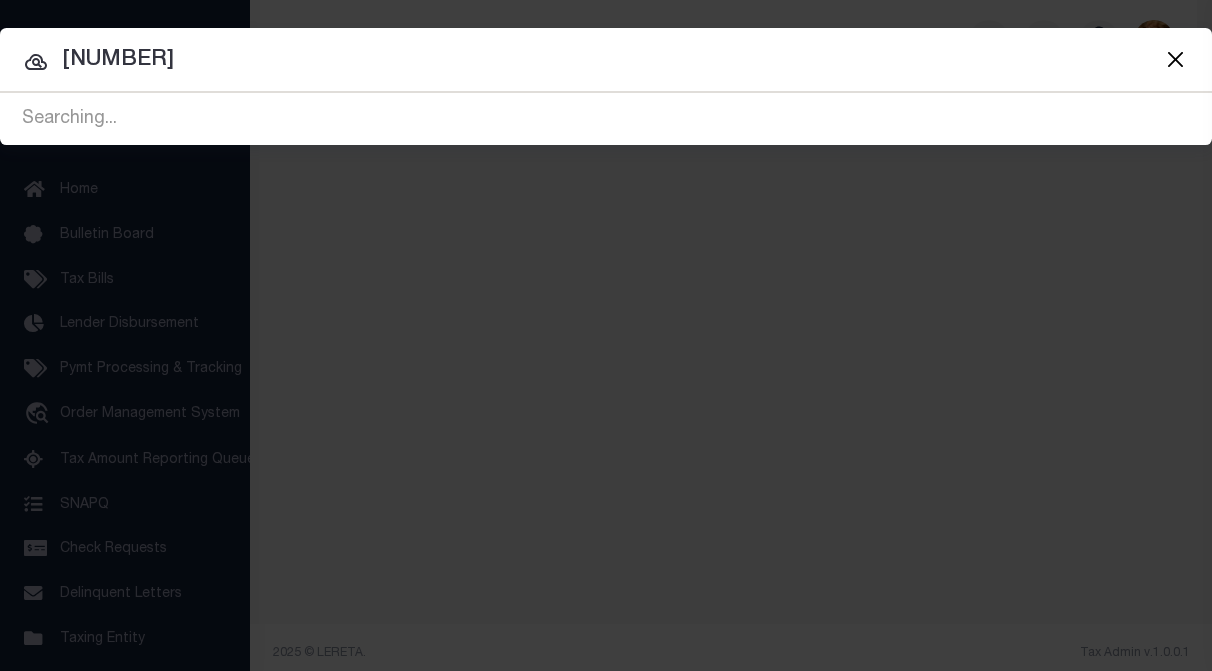 type on "[NUMBER]" 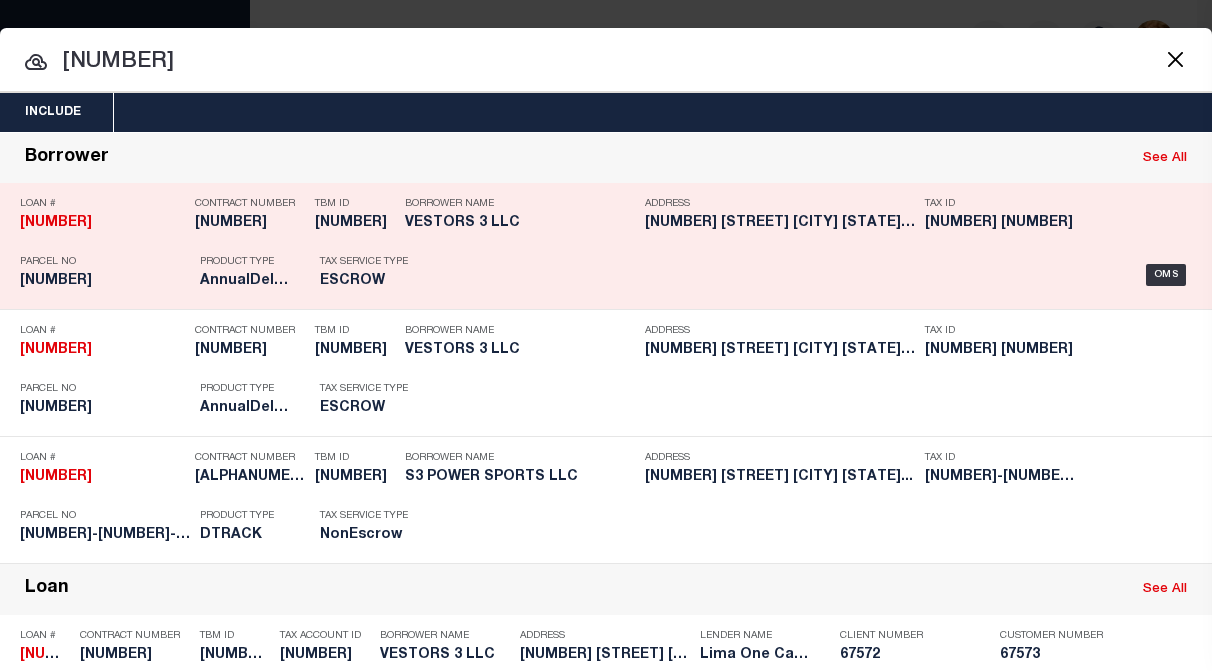 click on "Address
105 HANCOCK STREET TRENTON NJ 08611" at bounding box center [780, 217] 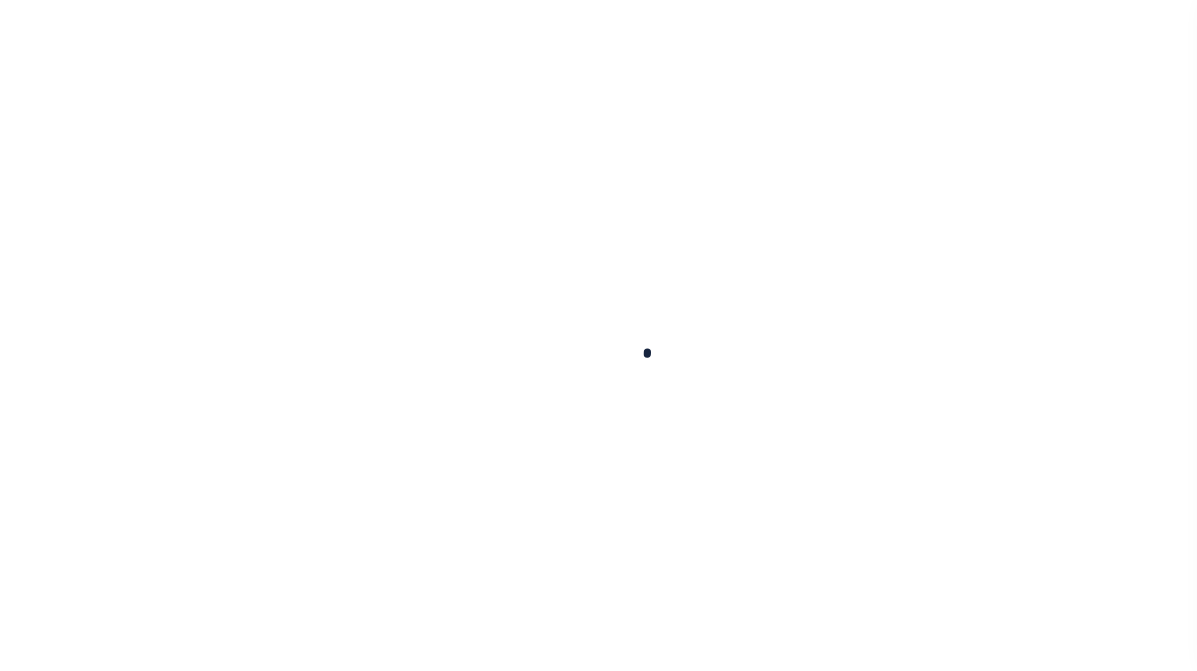 scroll, scrollTop: 0, scrollLeft: 0, axis: both 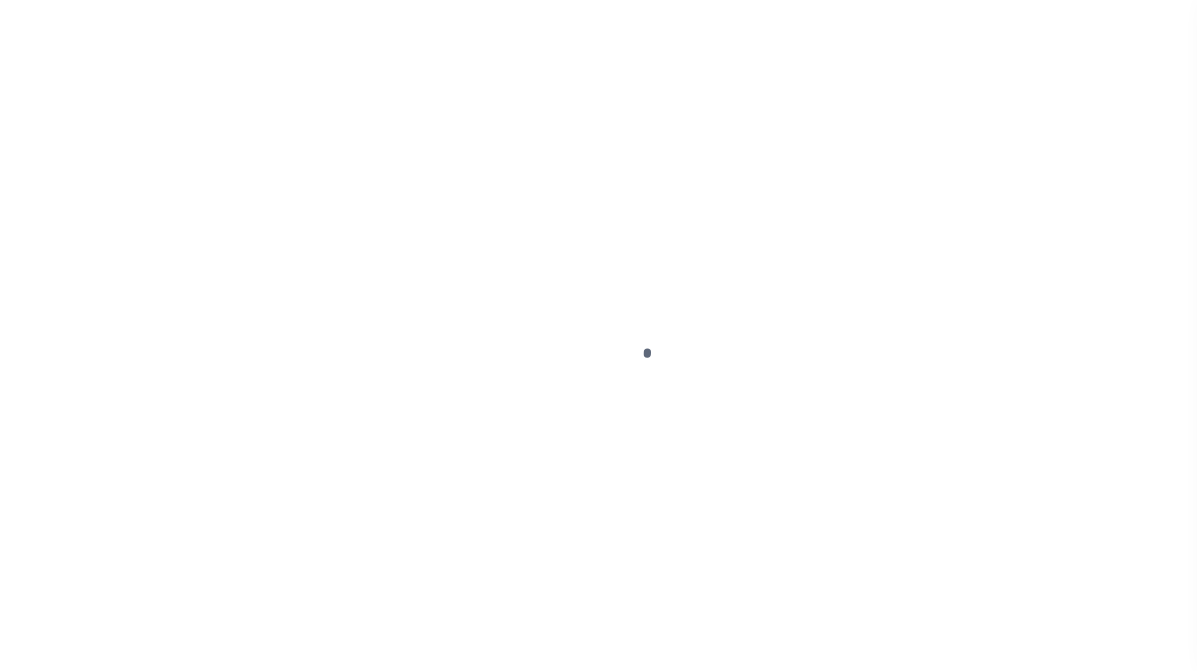 type on "[NUMBER]" 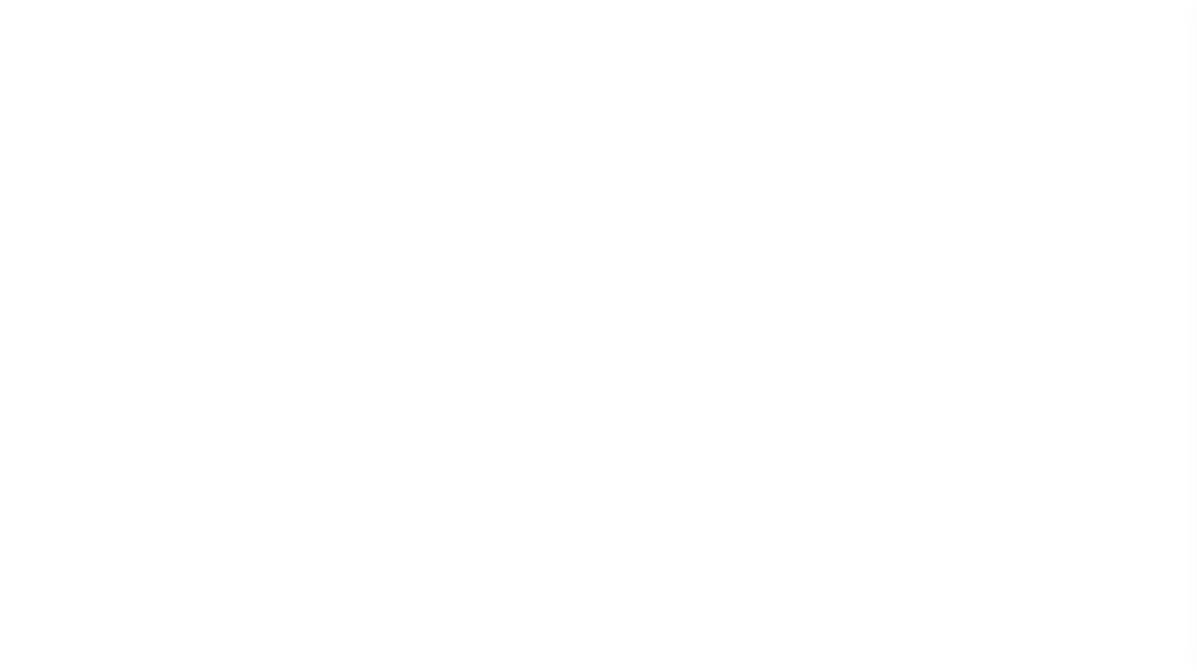 type on "[NUMBER] [STREET]" 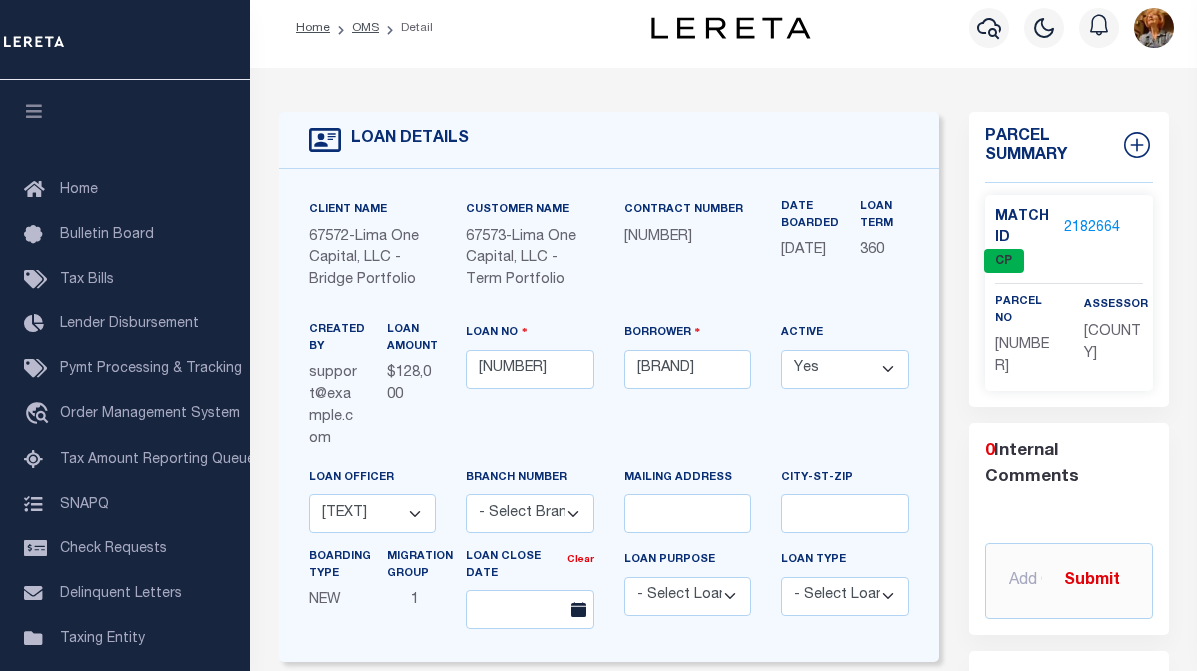 scroll, scrollTop: 0, scrollLeft: 0, axis: both 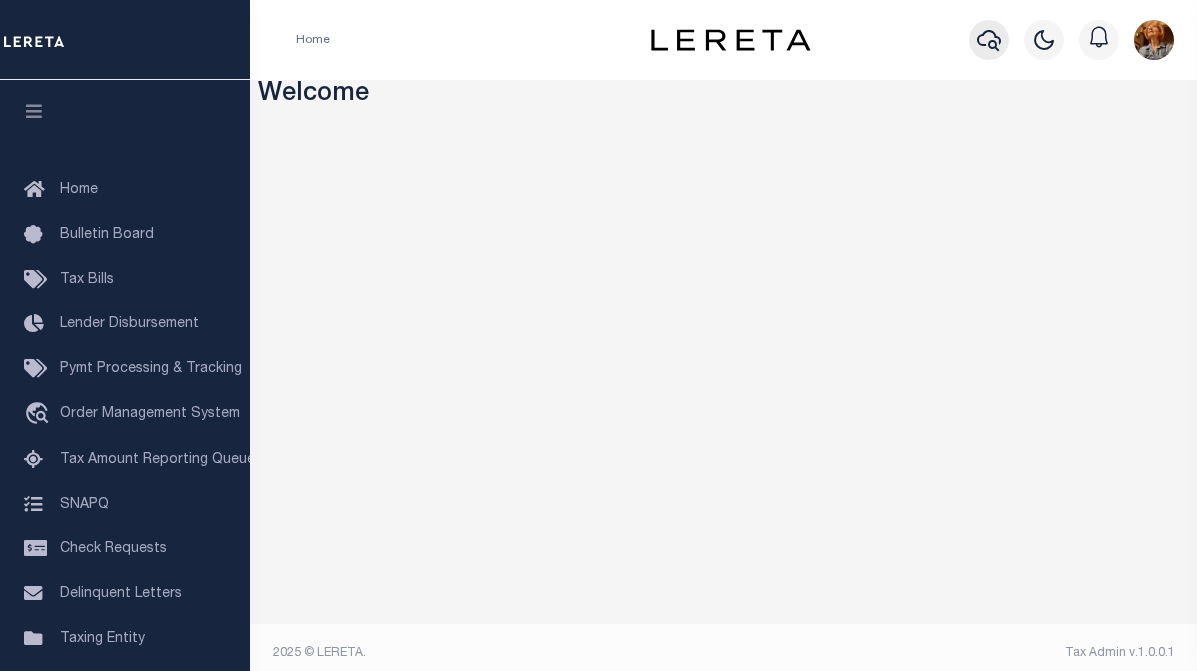 click 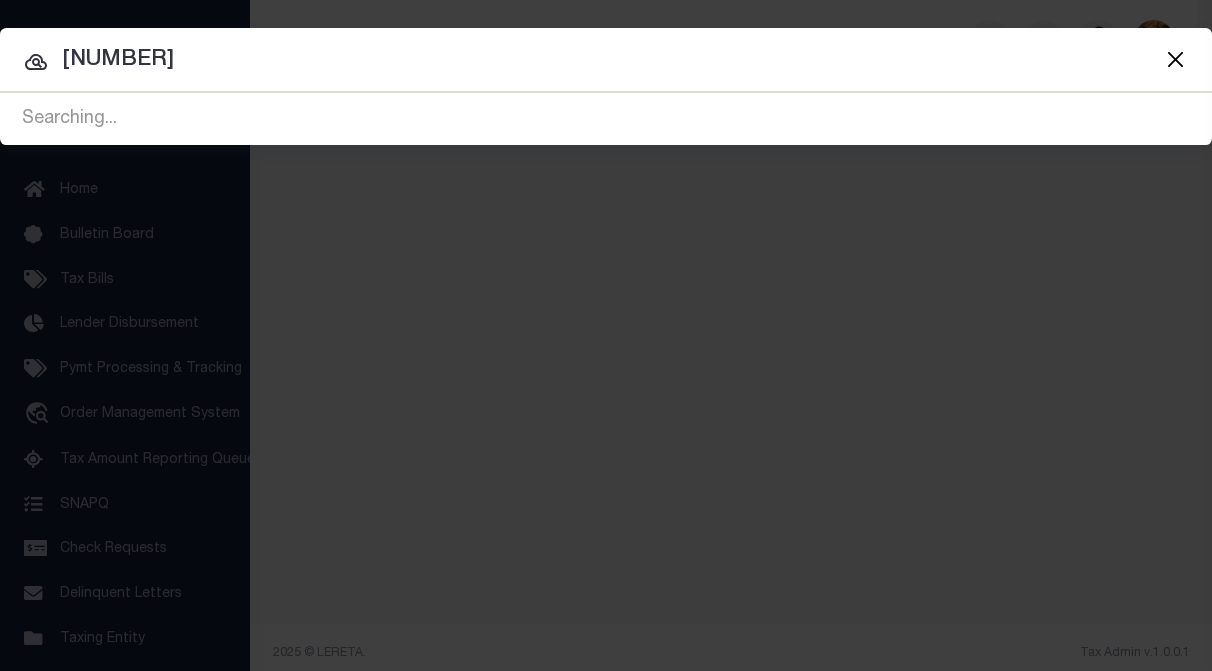 type on "[NUMBER]" 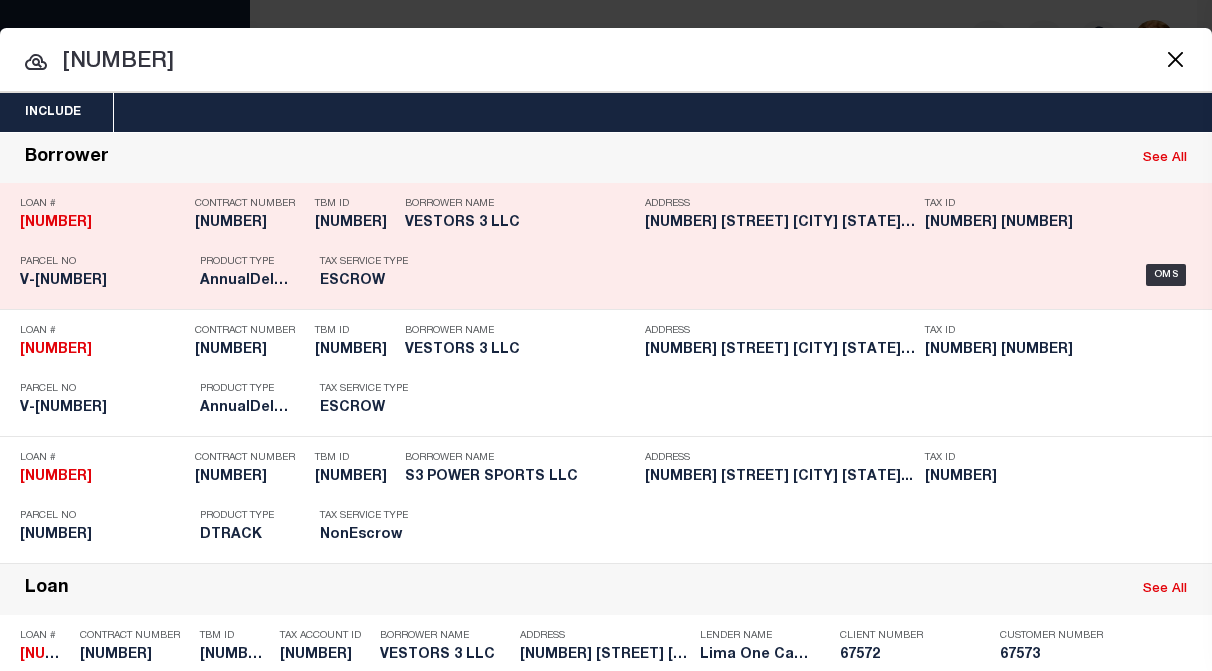 click on "[COMPANY] LLC" at bounding box center [520, 223] 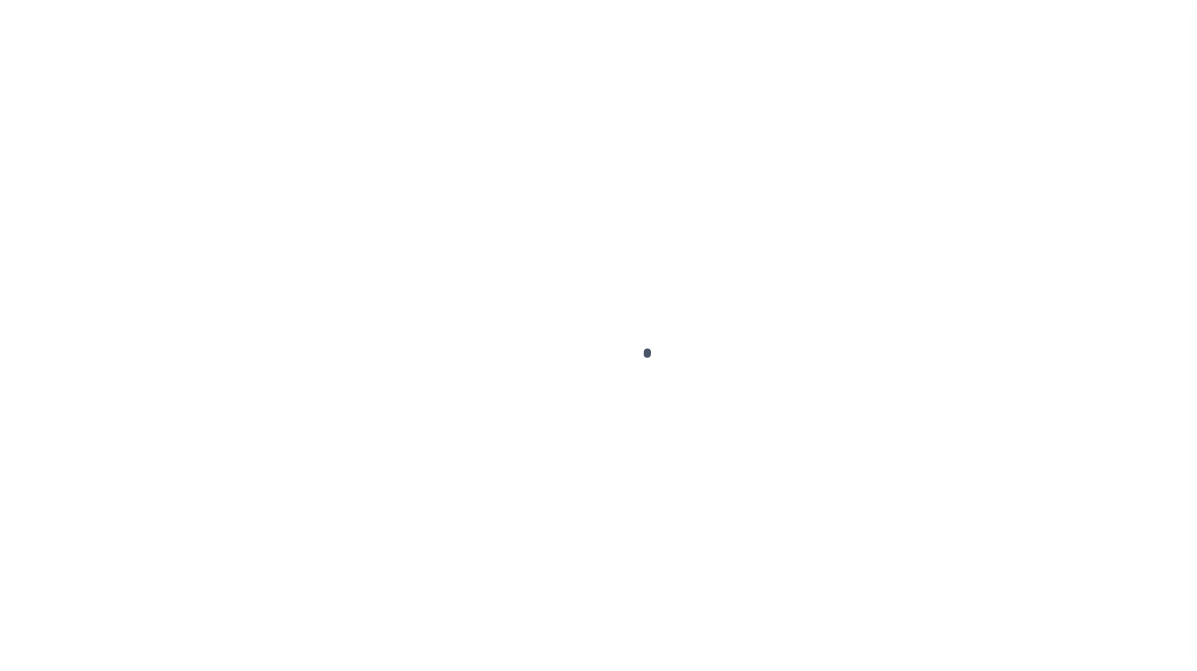 scroll, scrollTop: 0, scrollLeft: 0, axis: both 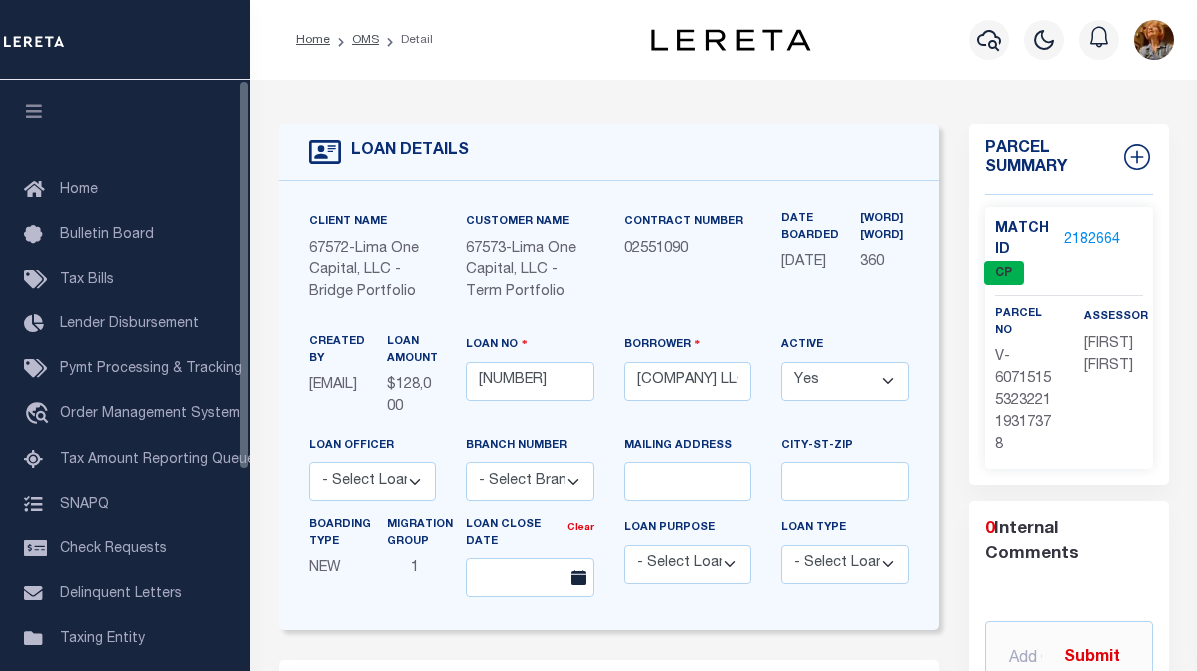 click at bounding box center [125, 40] 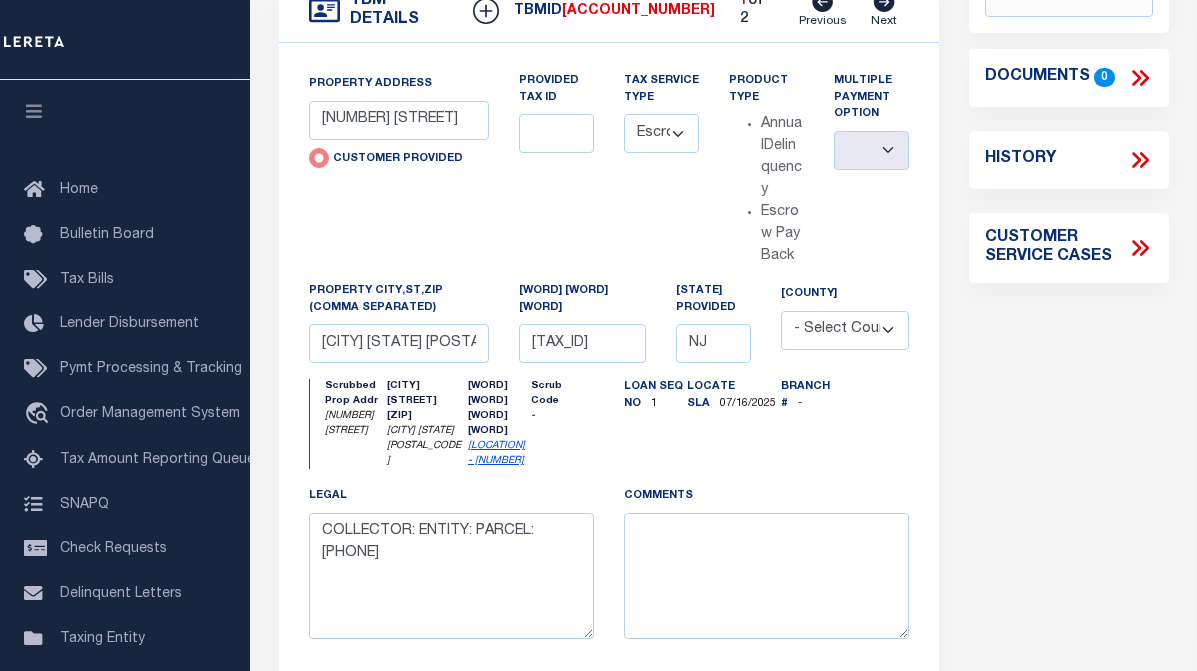 scroll, scrollTop: 701, scrollLeft: 0, axis: vertical 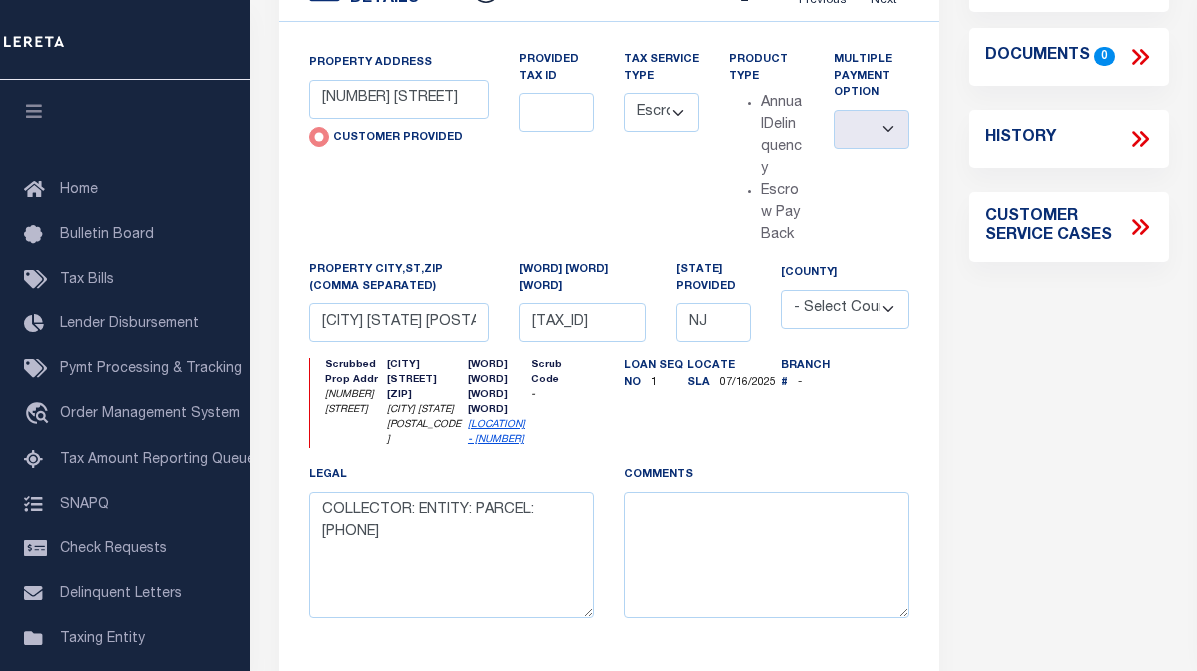 click 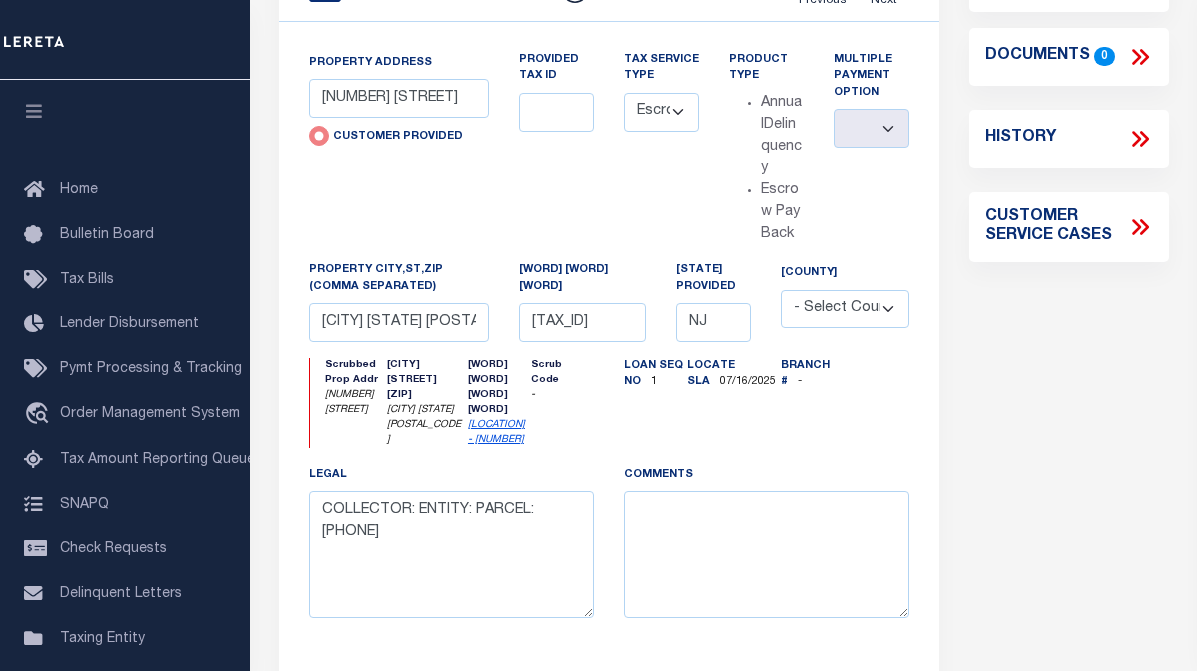 type on "[NUMBER] [STREET]" 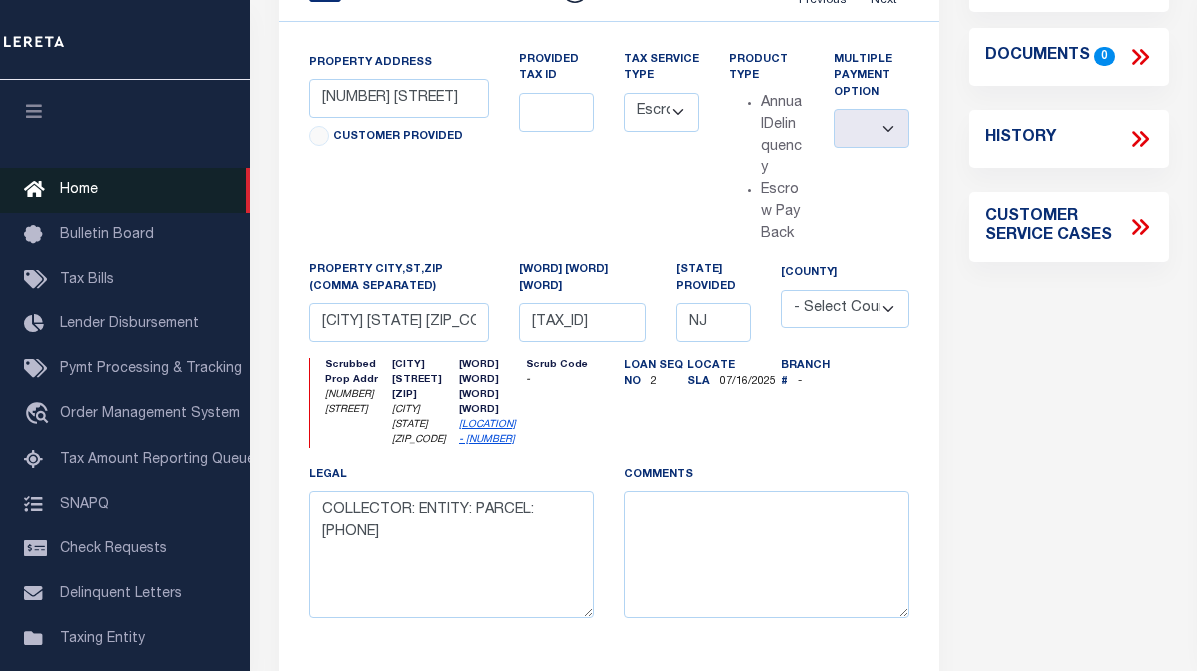 click on "Home" at bounding box center [79, 190] 